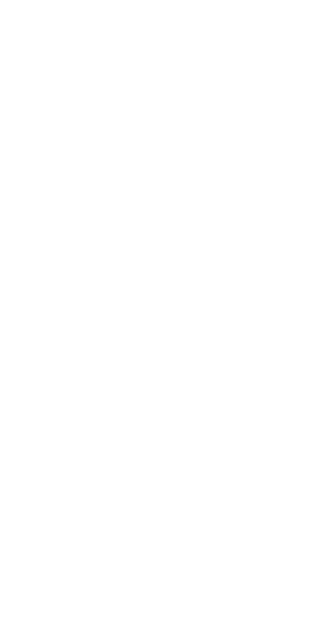 scroll, scrollTop: 0, scrollLeft: 0, axis: both 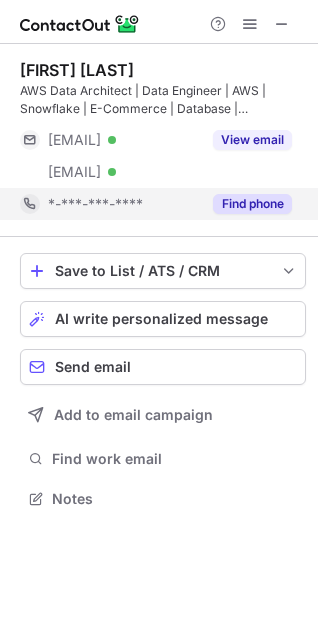 click on "Find phone" at bounding box center (252, 204) 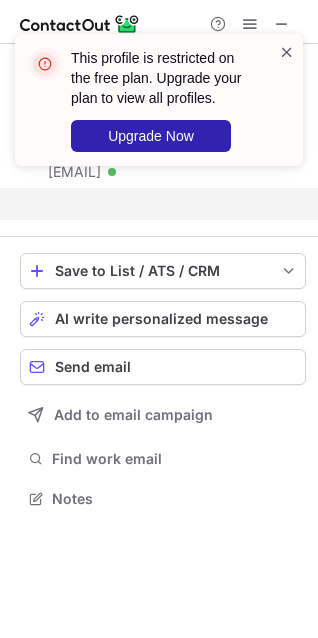 click at bounding box center (287, 52) 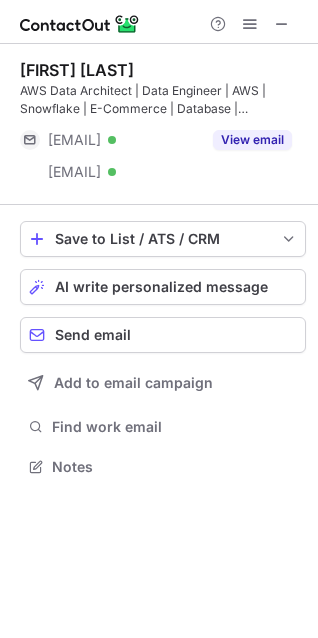 scroll, scrollTop: 441, scrollLeft: 318, axis: both 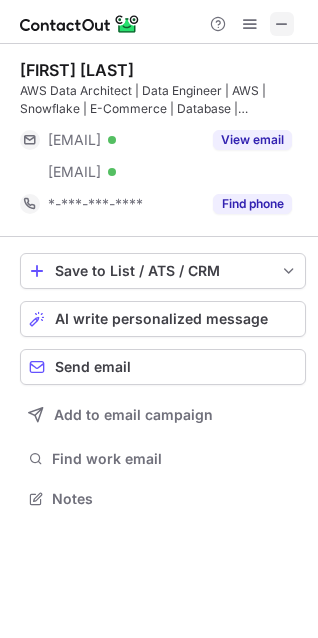 click at bounding box center (282, 24) 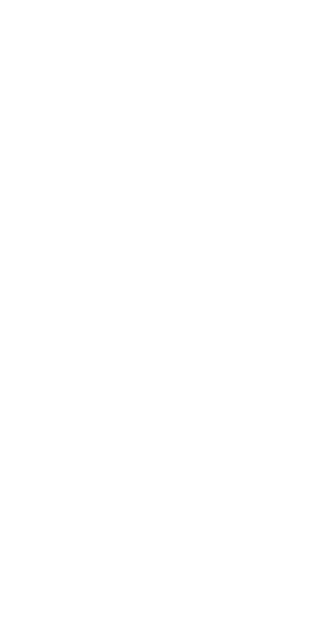 scroll, scrollTop: 0, scrollLeft: 0, axis: both 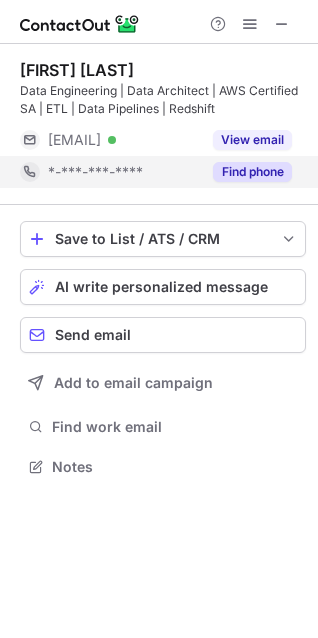 click on "Find phone" at bounding box center (252, 172) 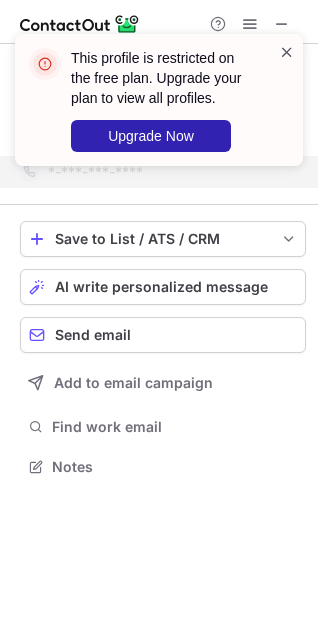 click at bounding box center (287, 52) 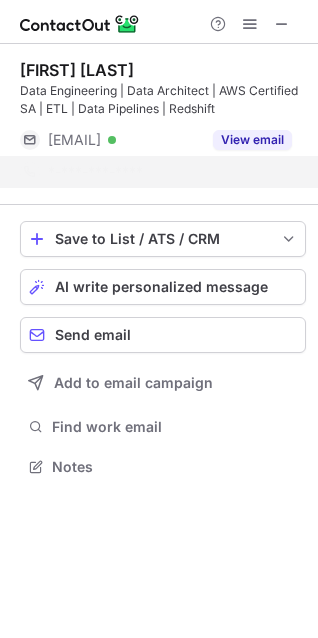 click on "This profile is restricted on the free plan. Upgrade your plan to view all profiles. Upgrade Now" at bounding box center [159, 108] 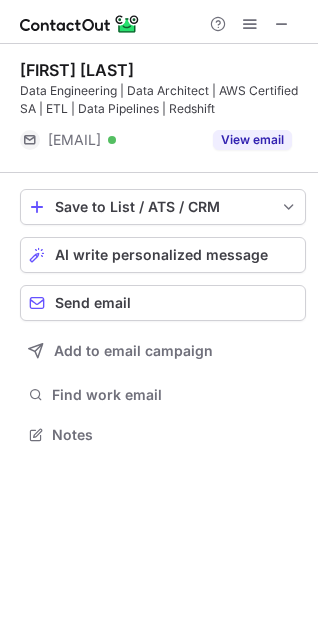 scroll, scrollTop: 421, scrollLeft: 318, axis: both 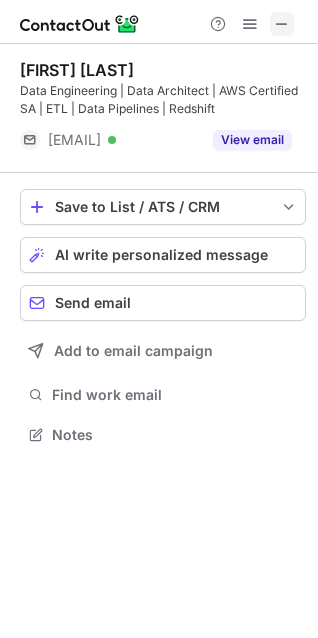 click at bounding box center (282, 24) 